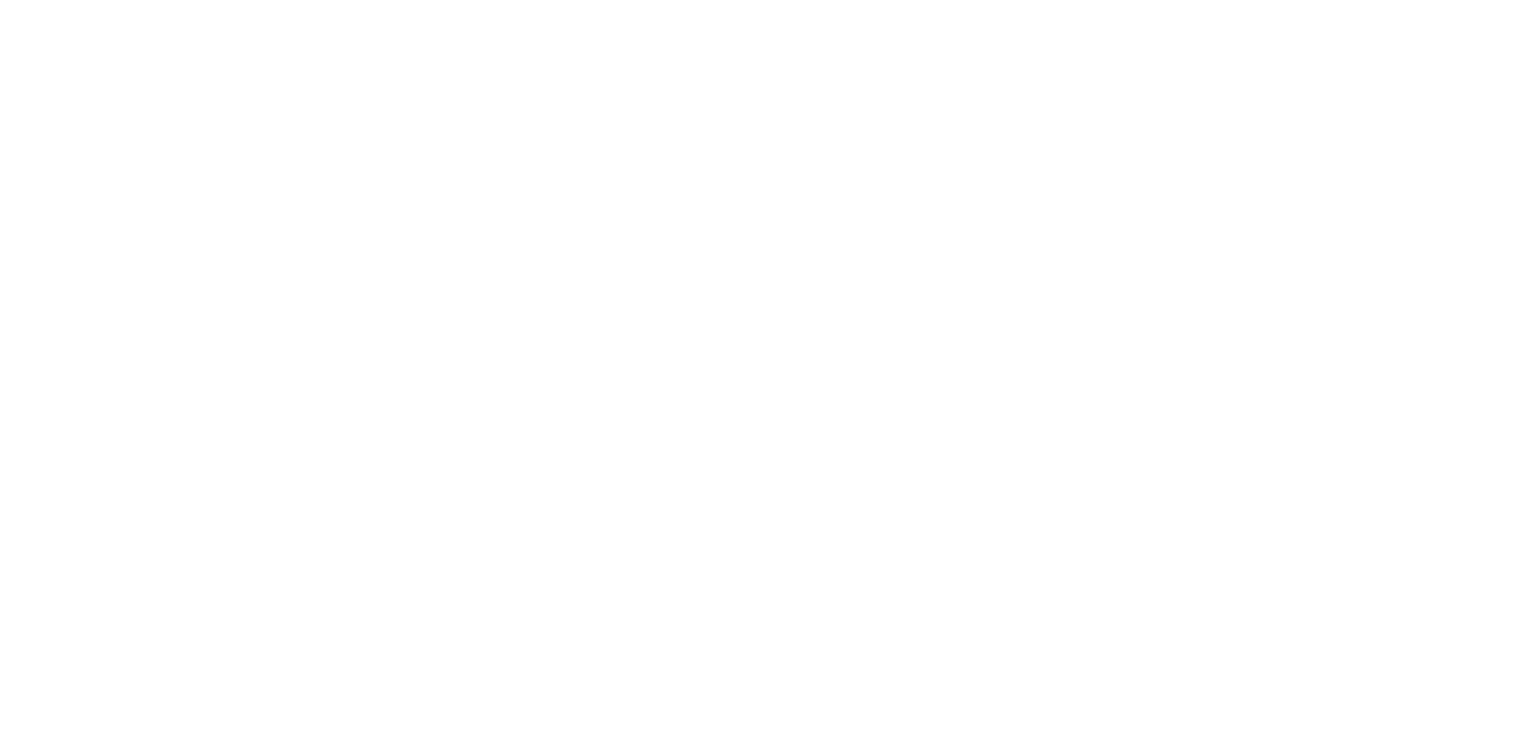 scroll, scrollTop: 0, scrollLeft: 0, axis: both 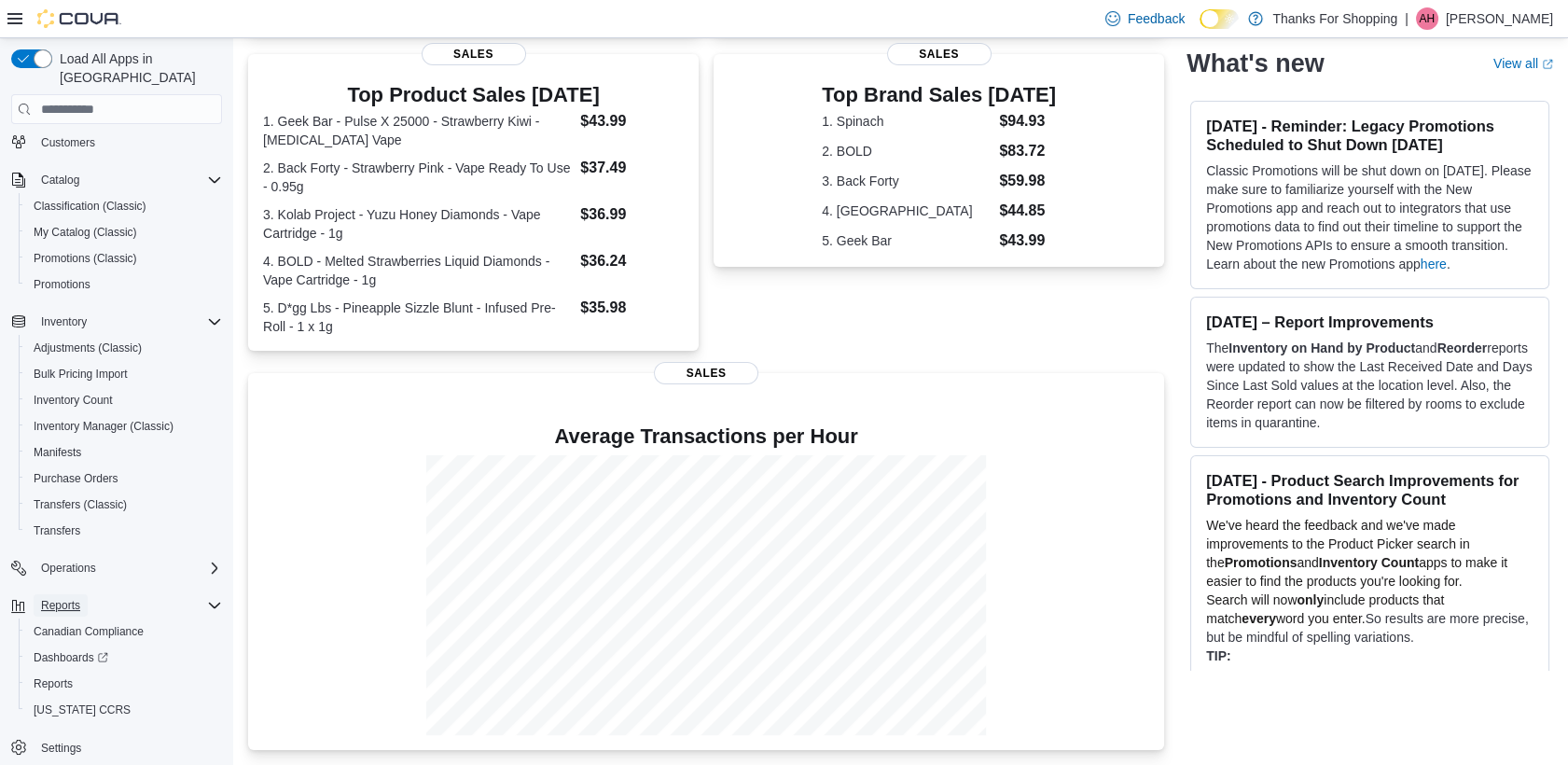 click on "Reports" at bounding box center (61, 605) 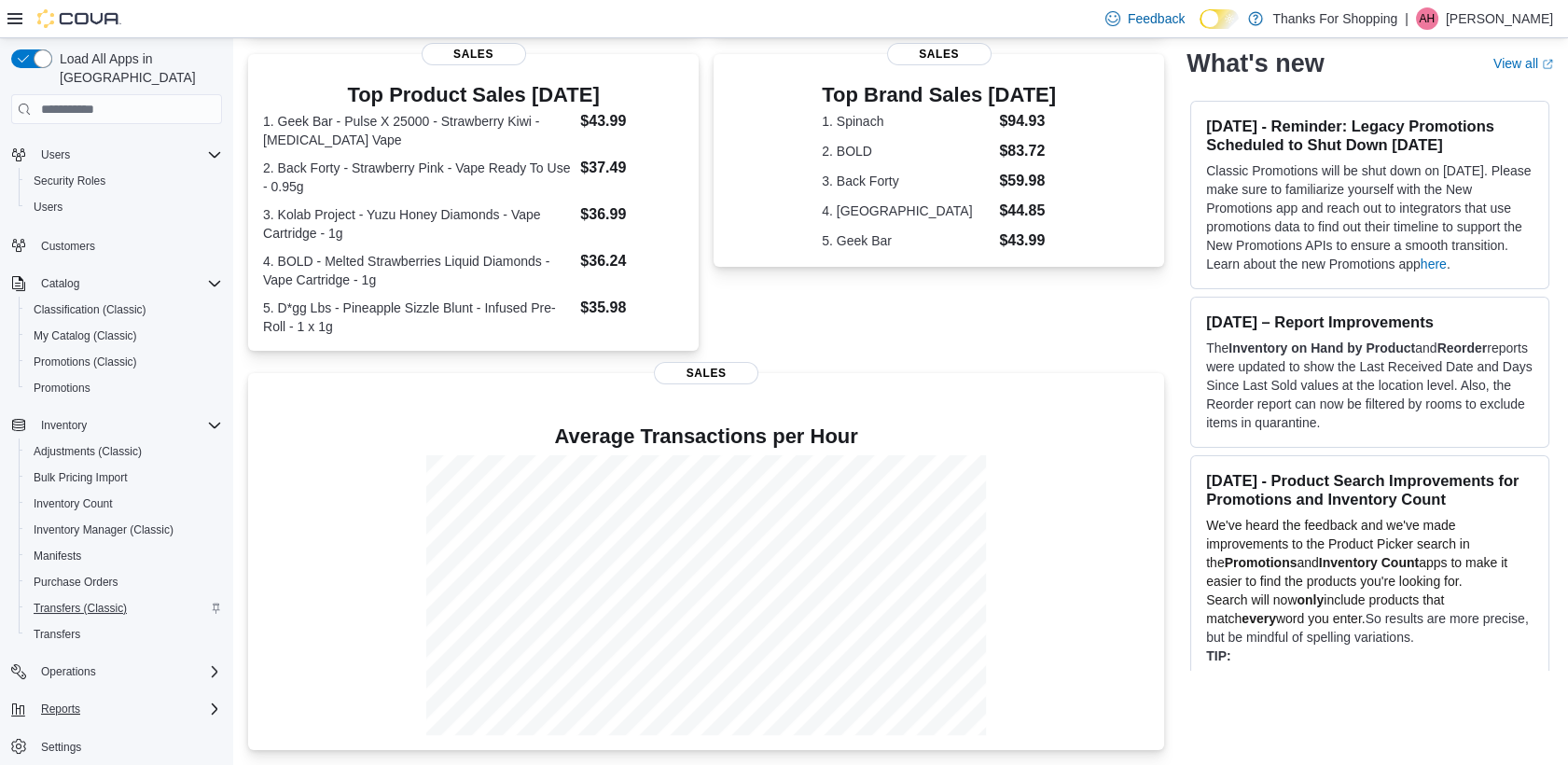 scroll, scrollTop: 31, scrollLeft: 0, axis: vertical 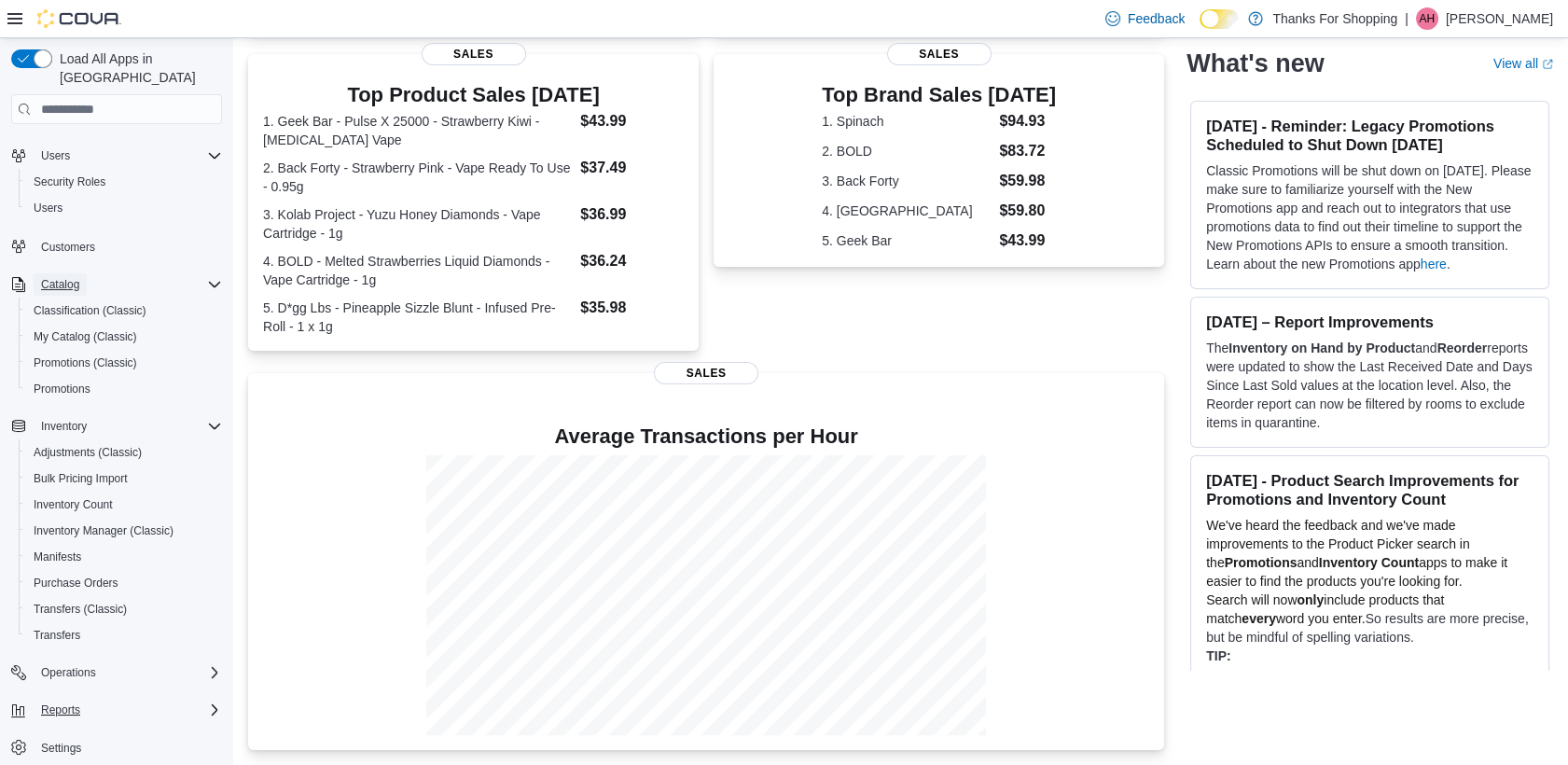 click on "Catalog" at bounding box center [60, 285] 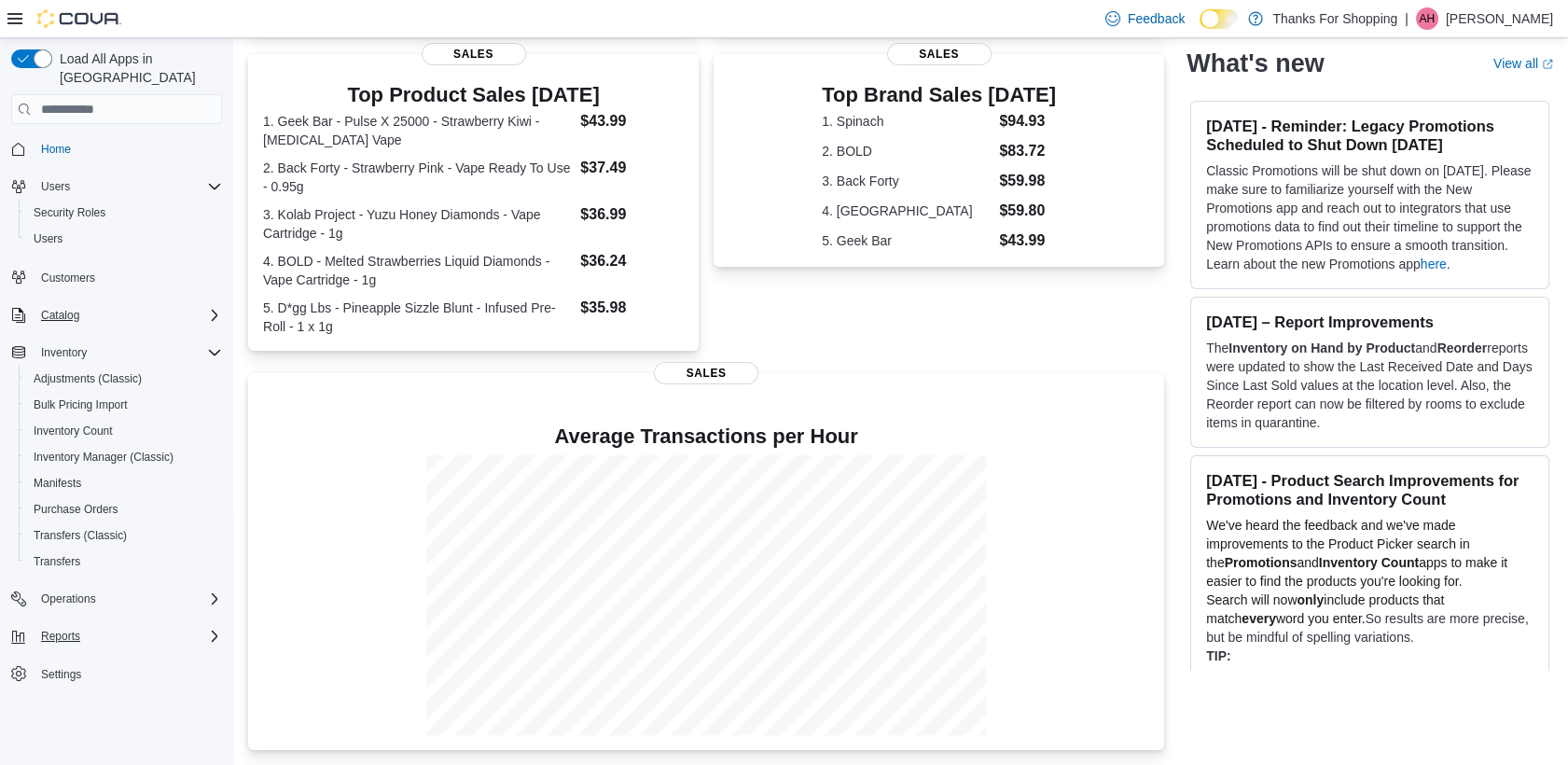 scroll, scrollTop: 0, scrollLeft: 0, axis: both 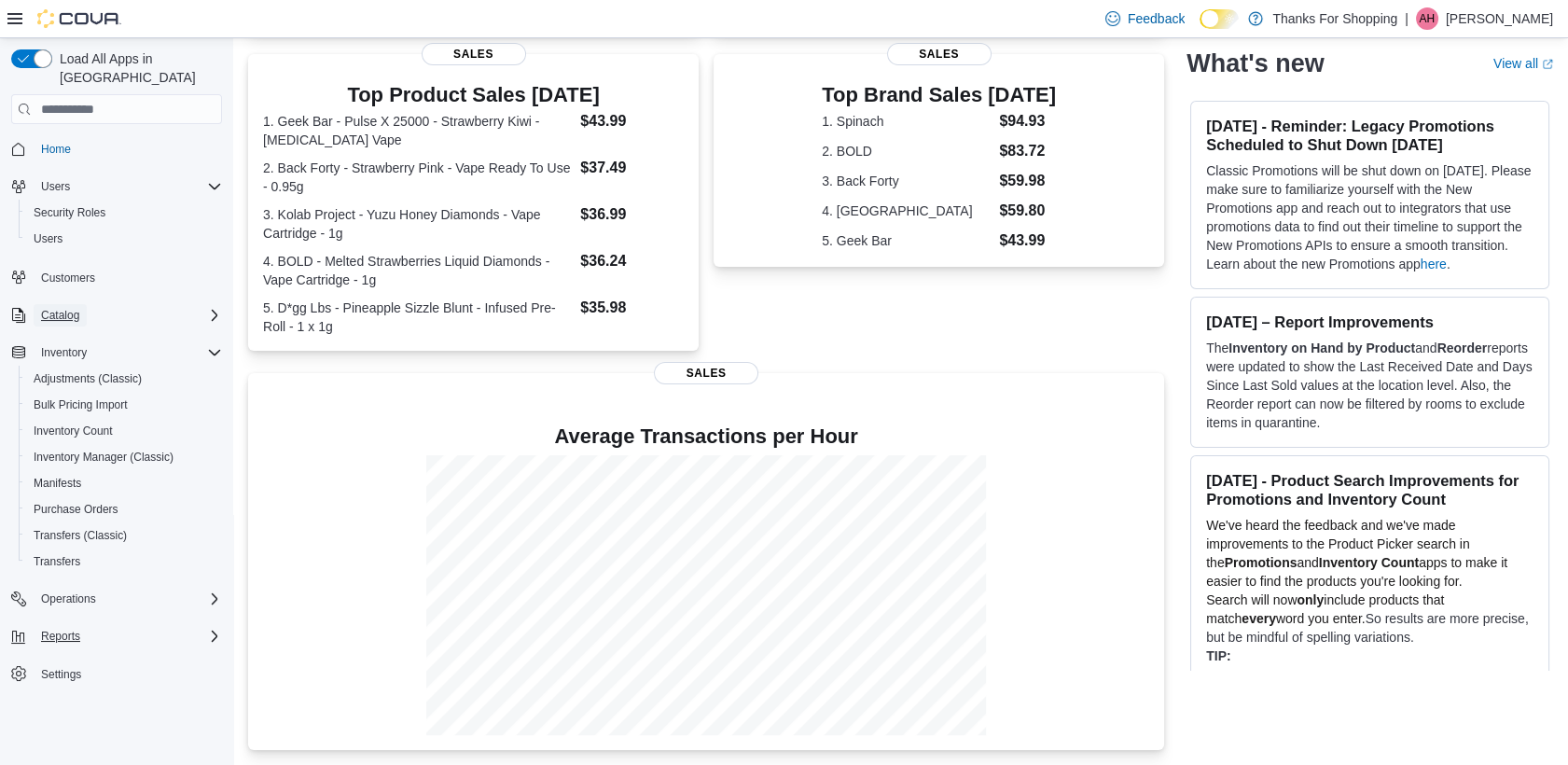 click on "Catalog" at bounding box center [60, 315] 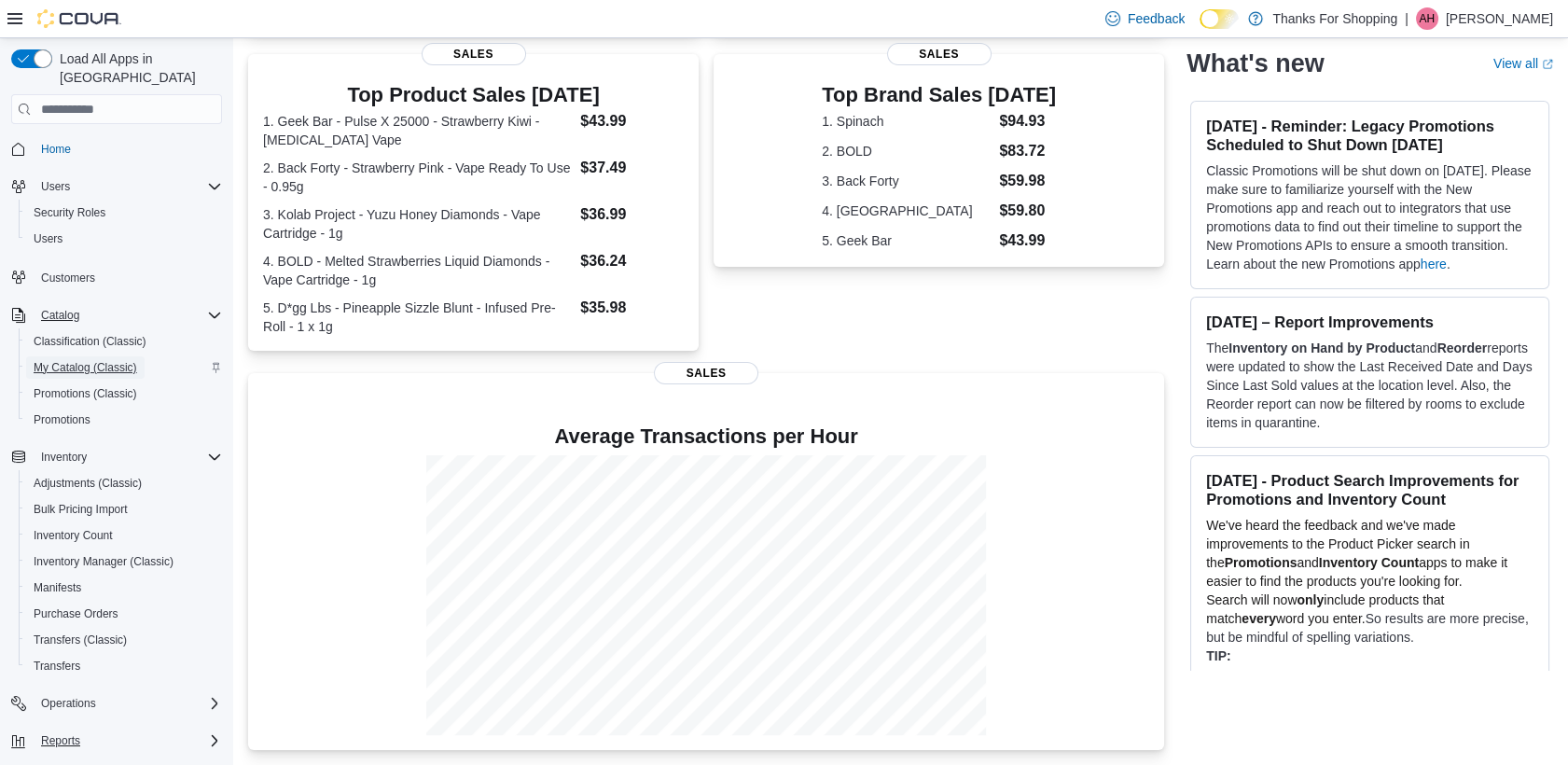click on "My Catalog (Classic)" at bounding box center [85, 368] 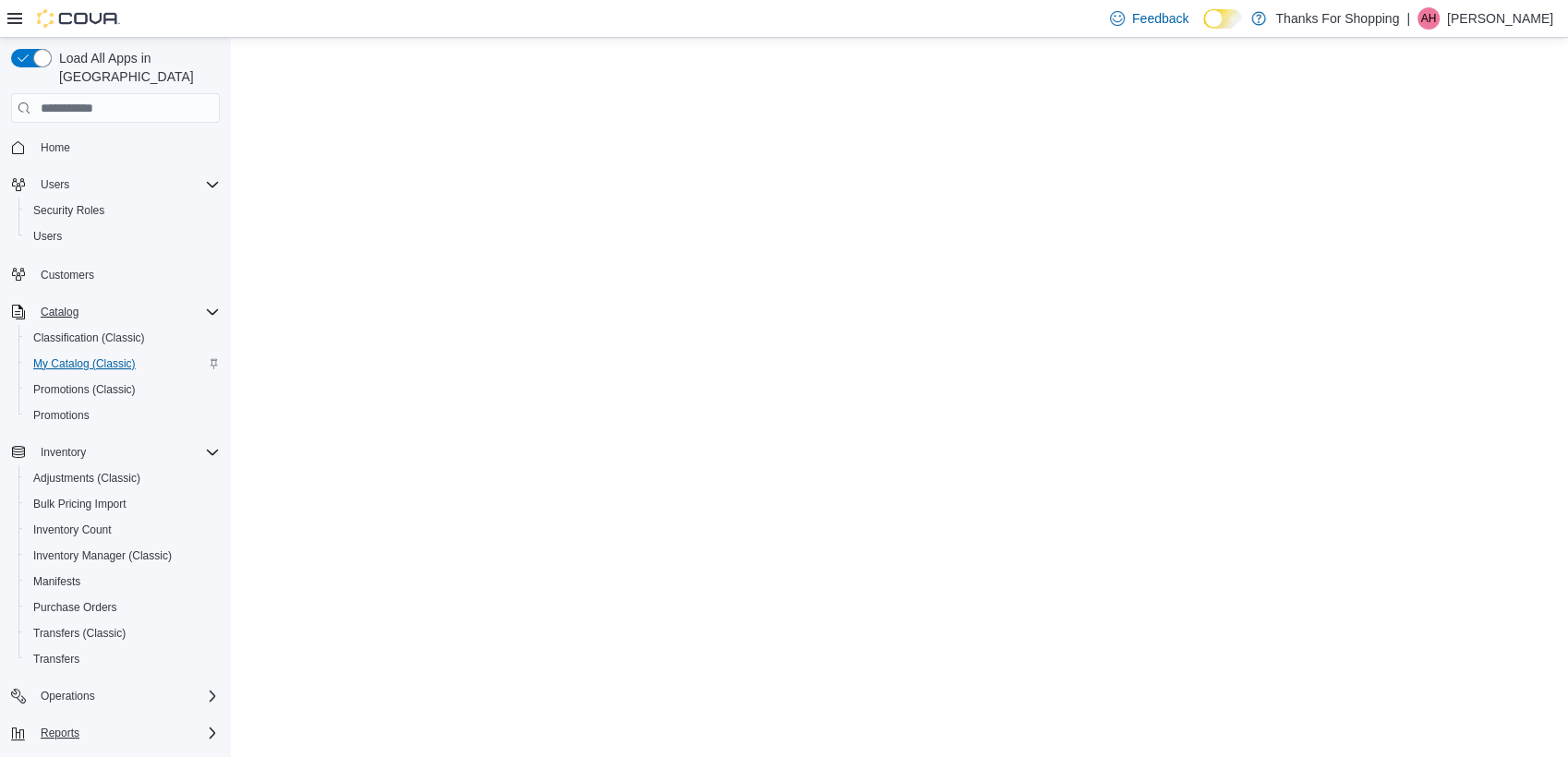 scroll, scrollTop: 0, scrollLeft: 0, axis: both 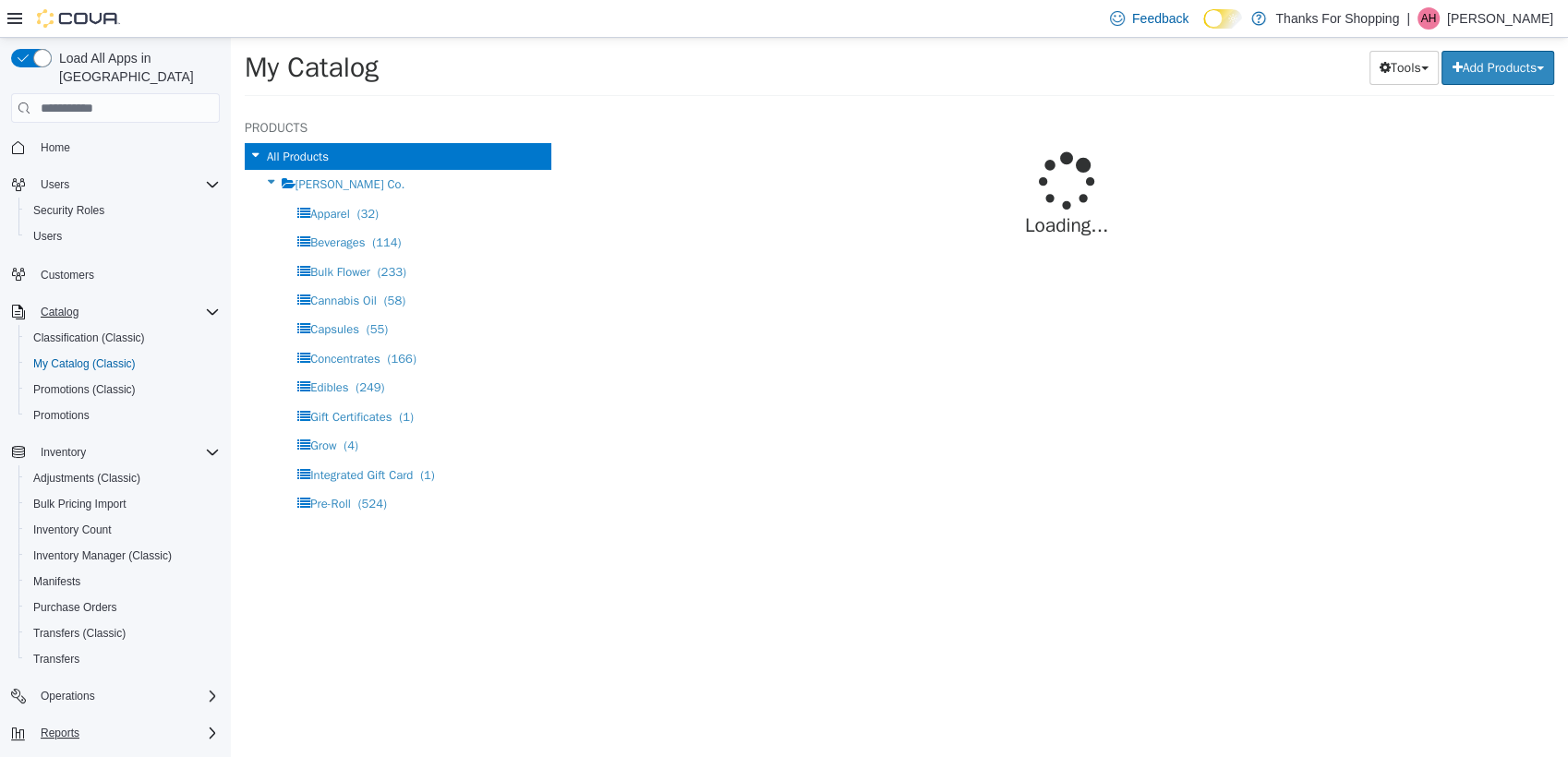 select on "**********" 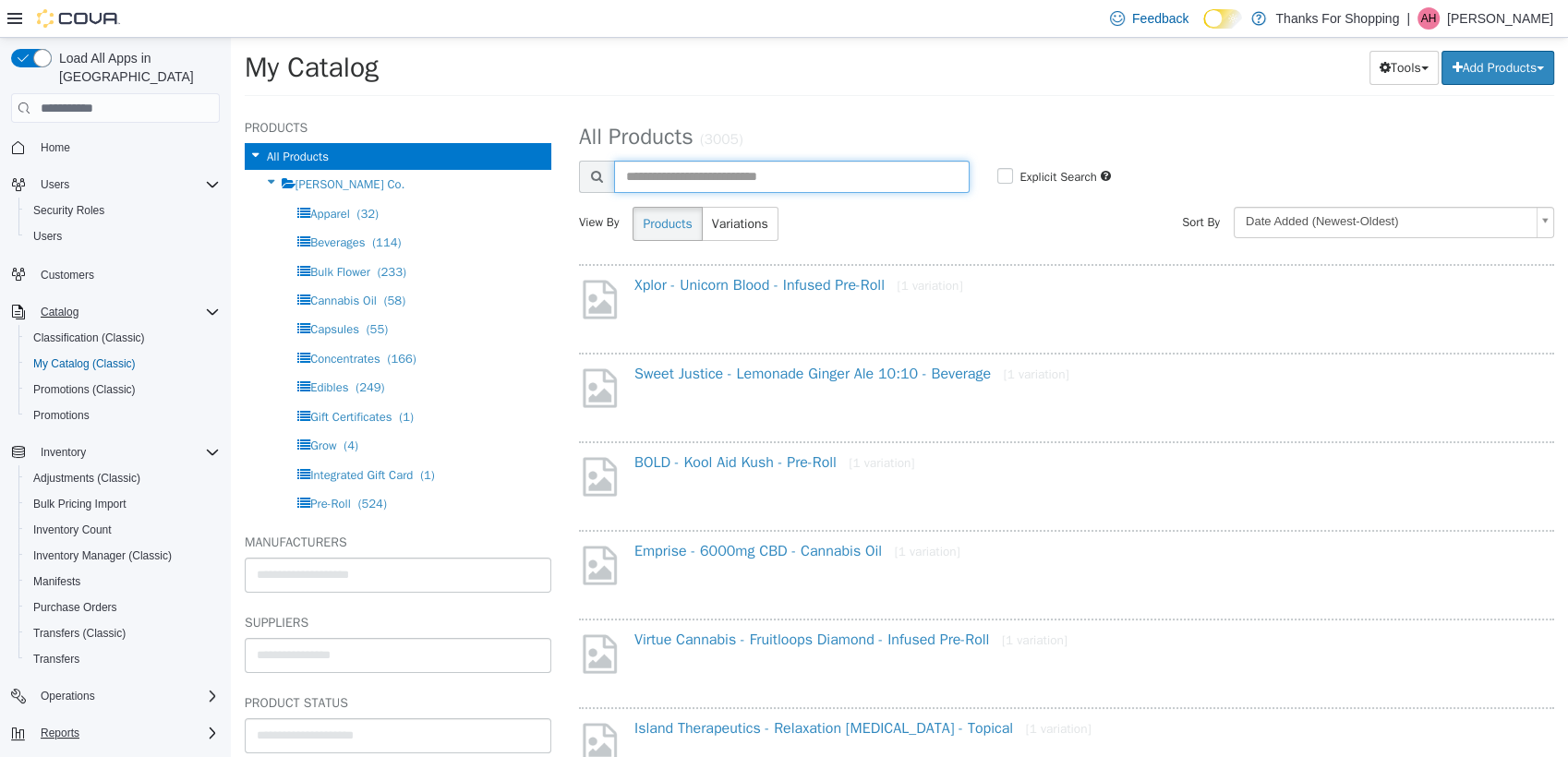 paste on "********" 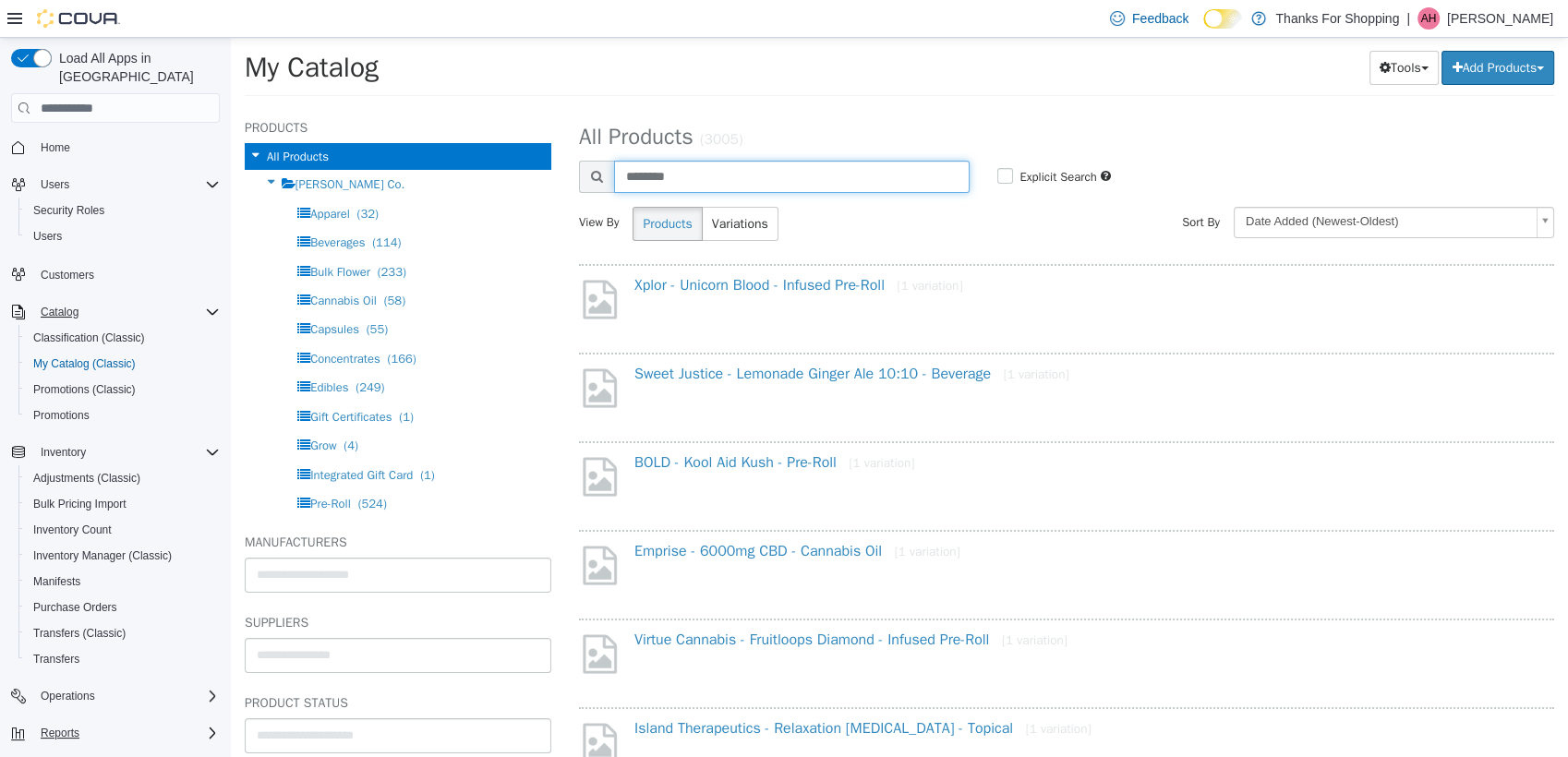type on "********" 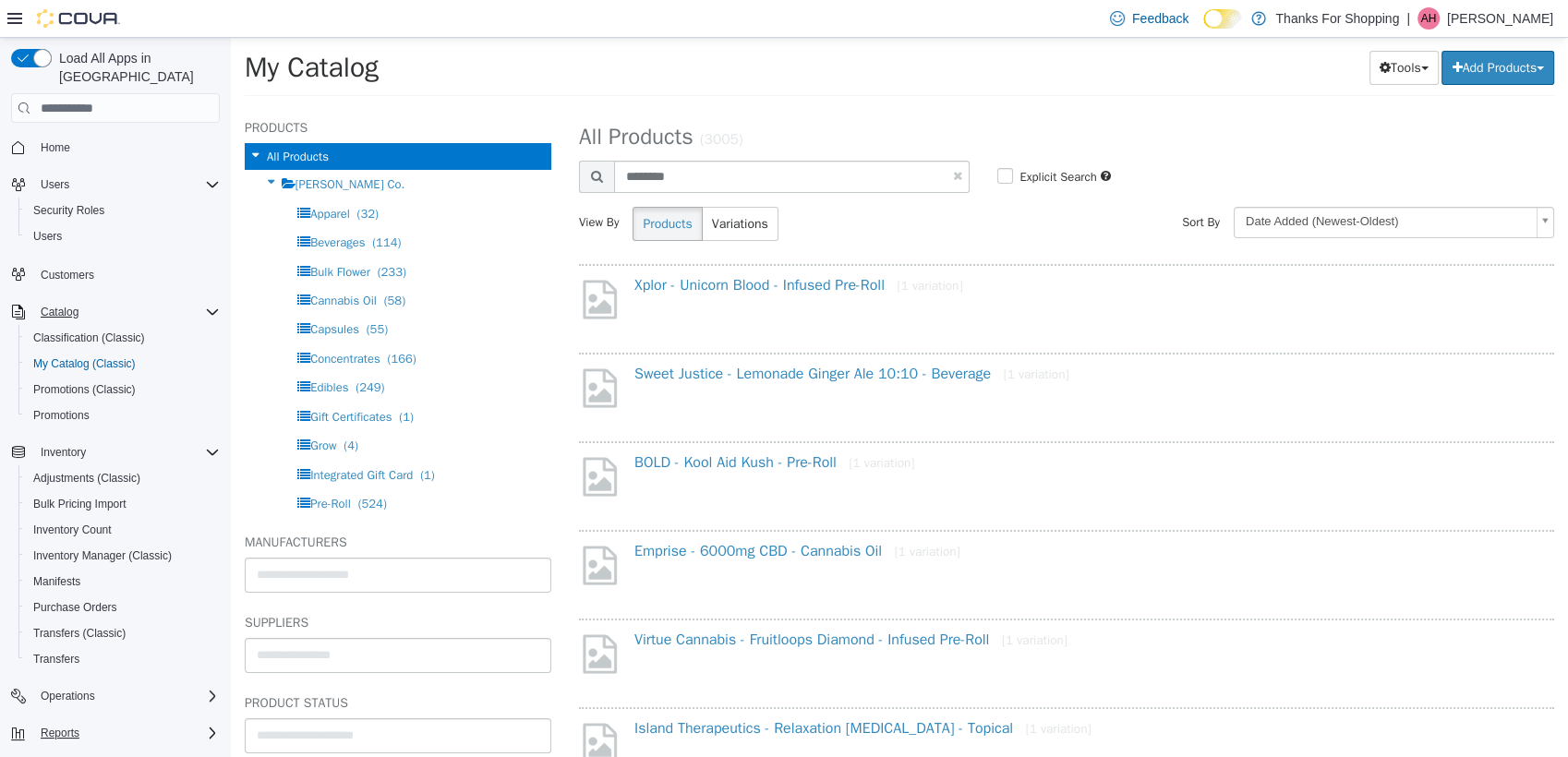 select on "**********" 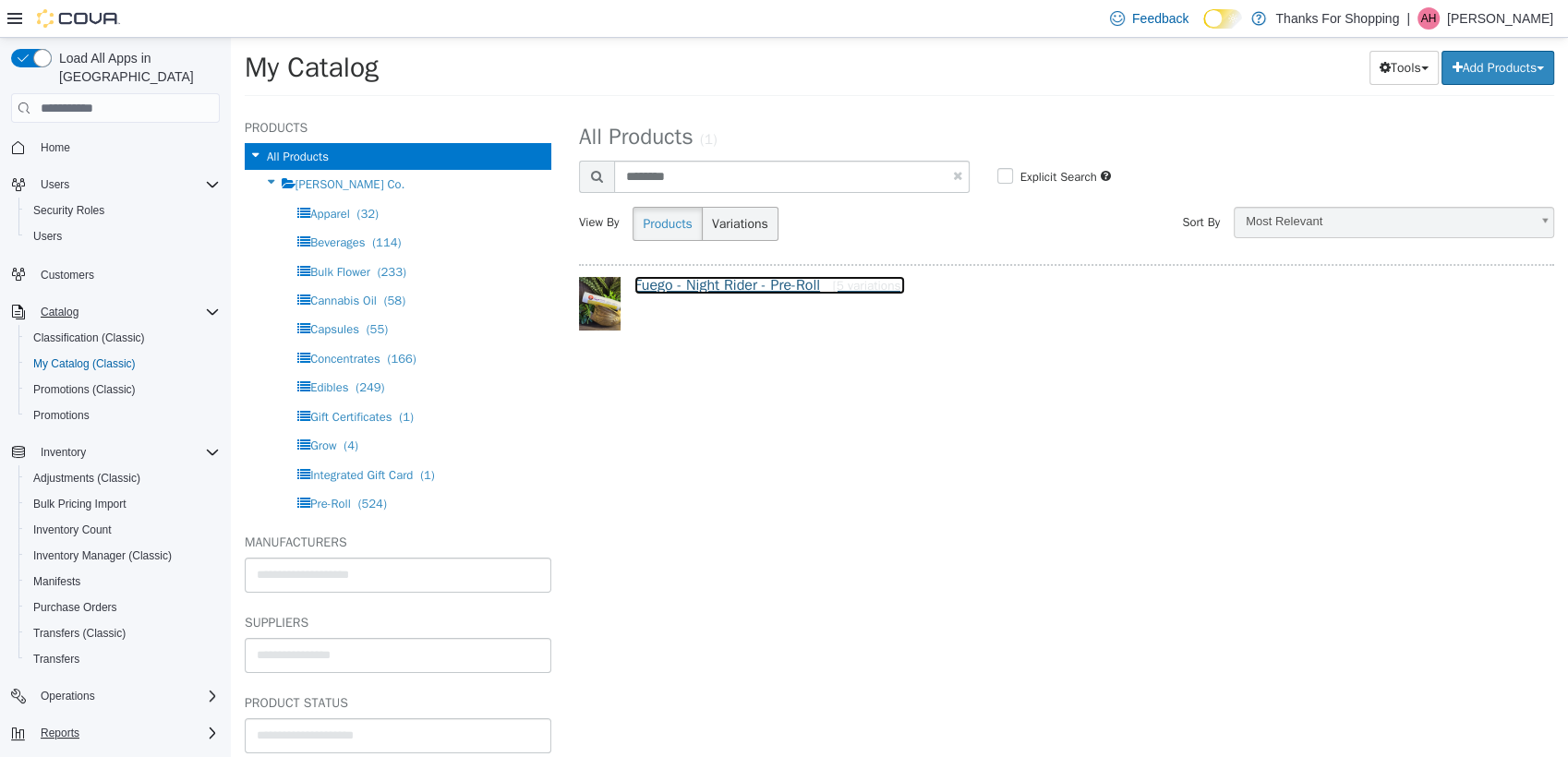 click on "Fuego - Night Rider - Pre-Roll
[5 variations]" at bounding box center [769, 285] 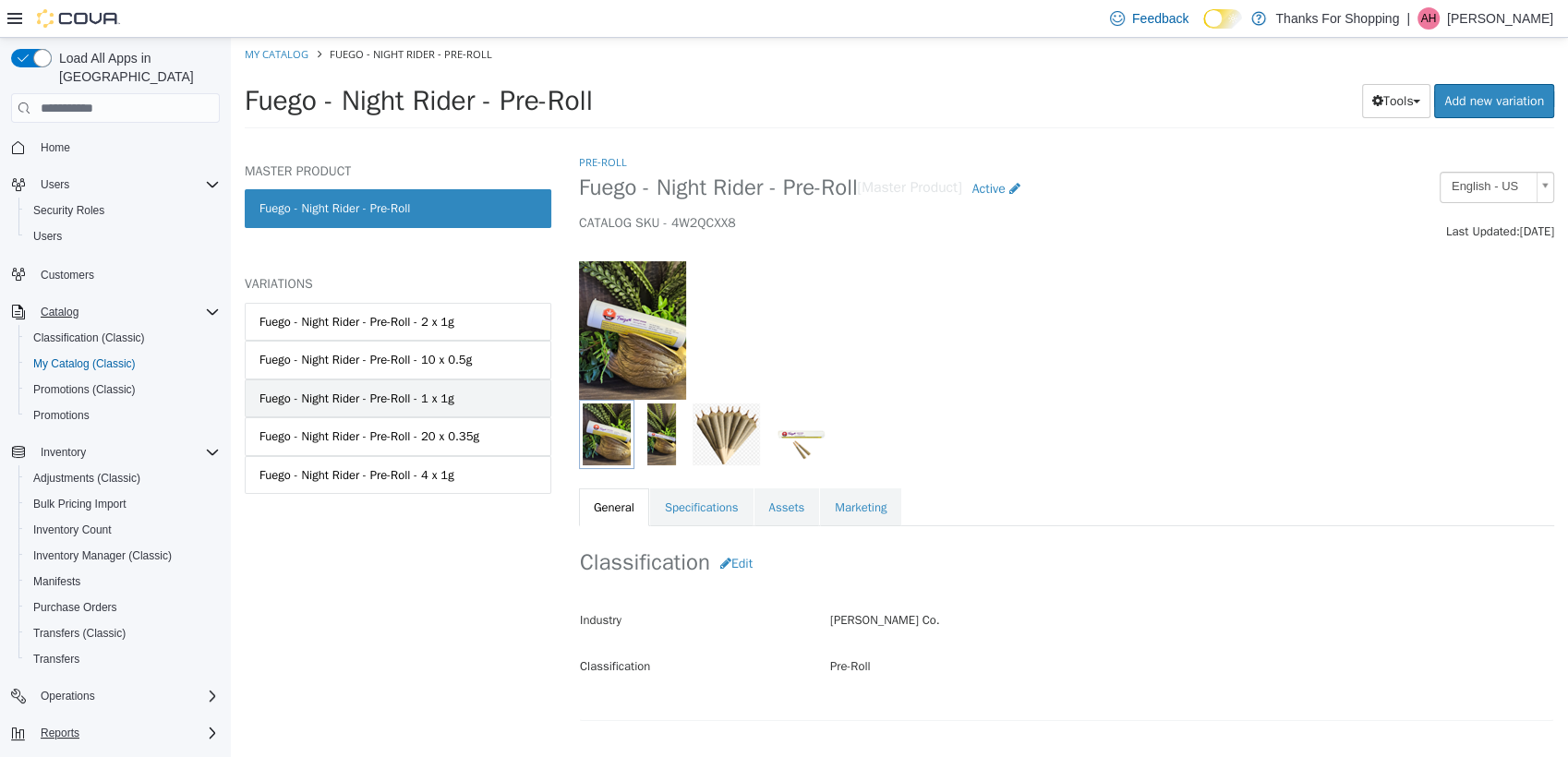 click on "Fuego - Night Rider - Pre-Roll - 1 x 1g" at bounding box center [398, 399] 